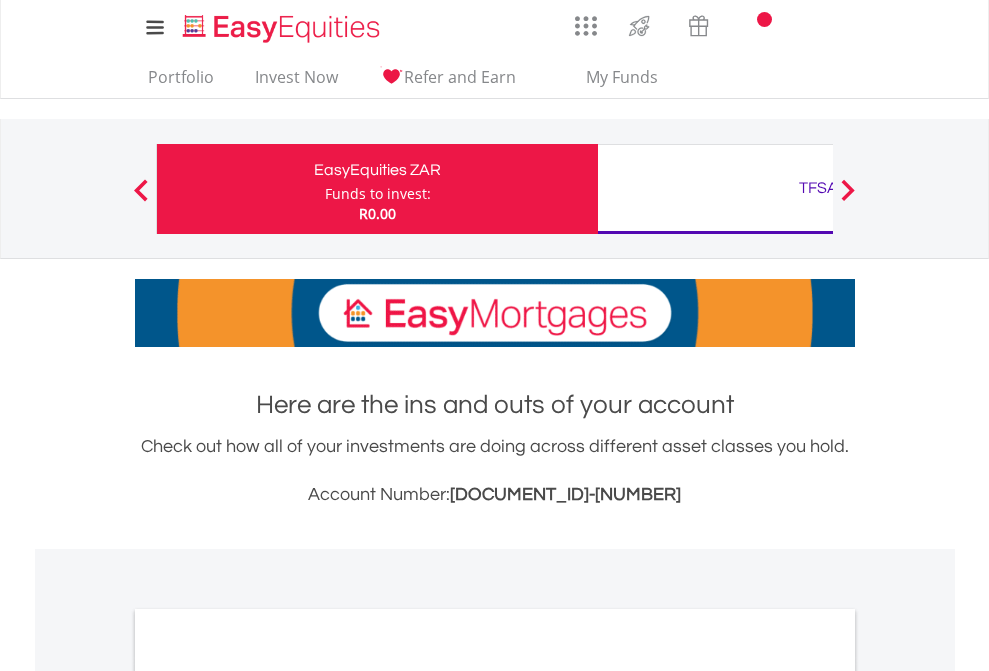 scroll, scrollTop: 0, scrollLeft: 0, axis: both 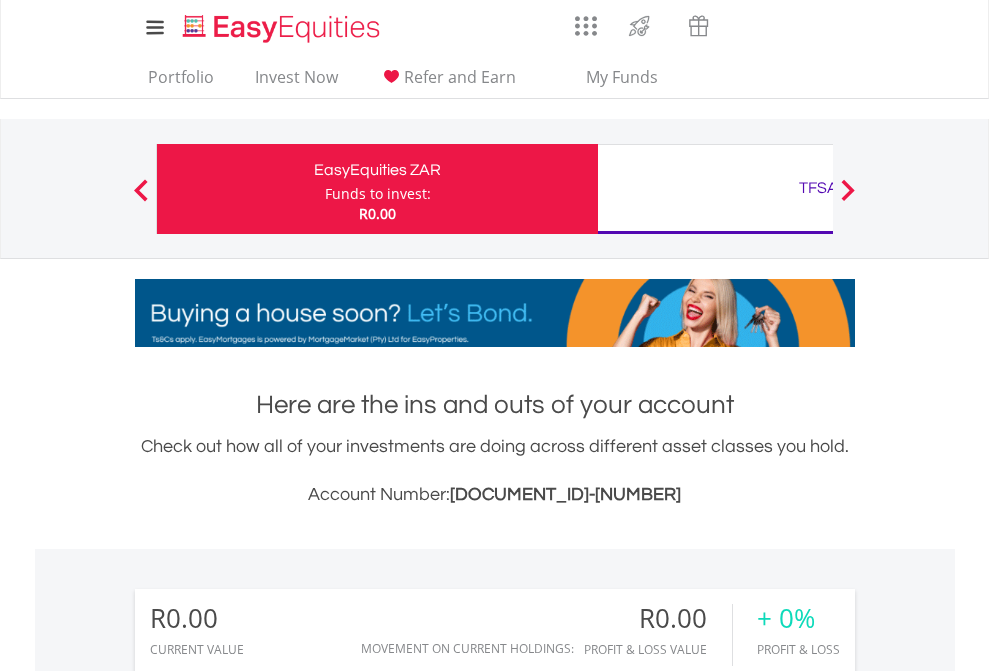 click on "Funds to invest:" at bounding box center [378, 194] 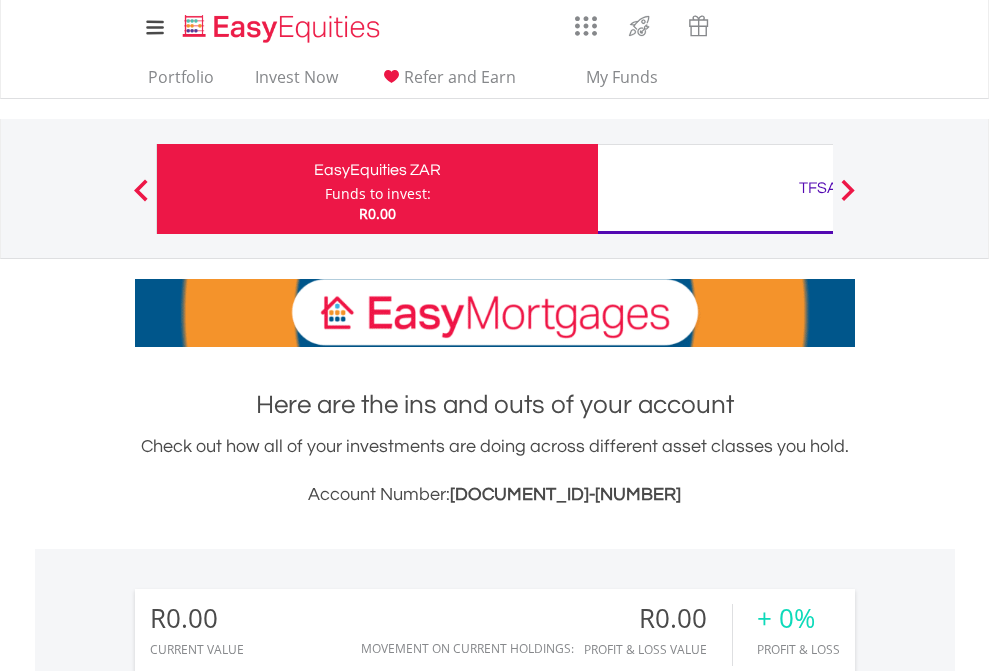 scroll, scrollTop: 999808, scrollLeft: 999687, axis: both 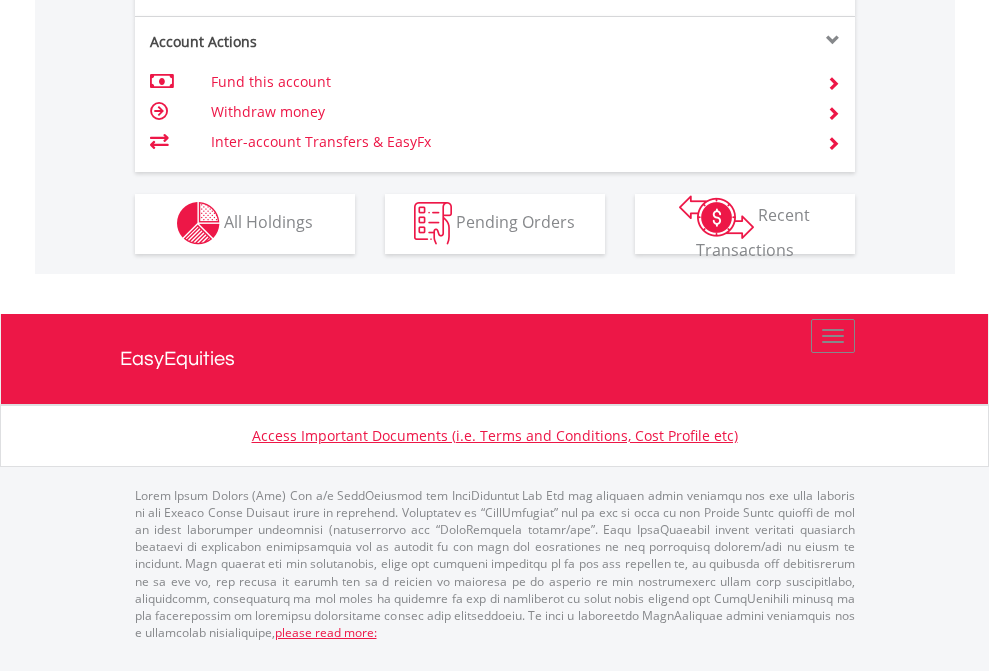 click on "Investment types" at bounding box center (706, -353) 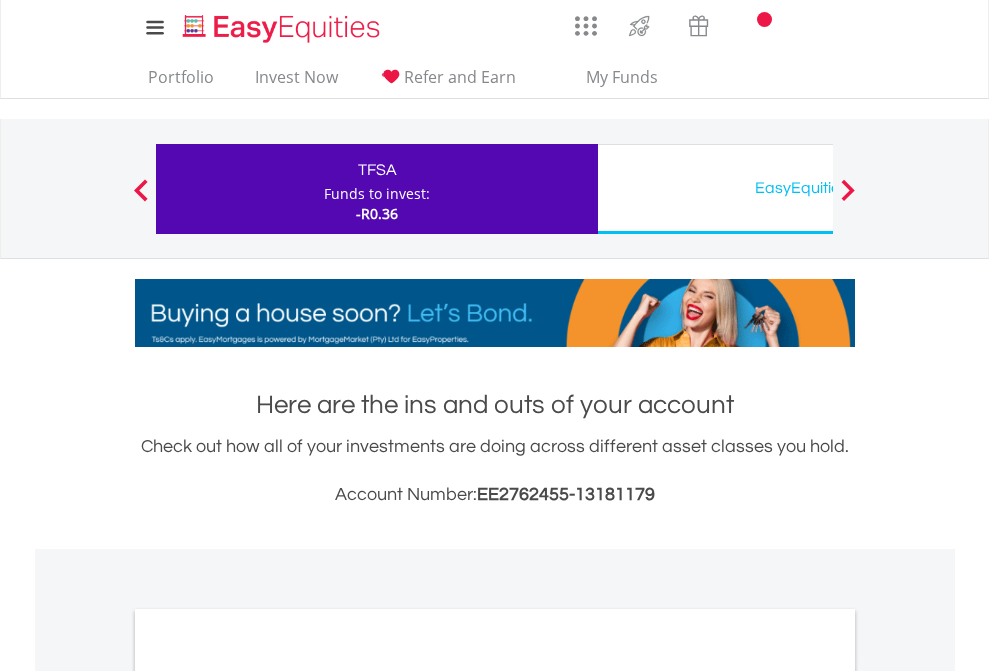 scroll, scrollTop: 0, scrollLeft: 0, axis: both 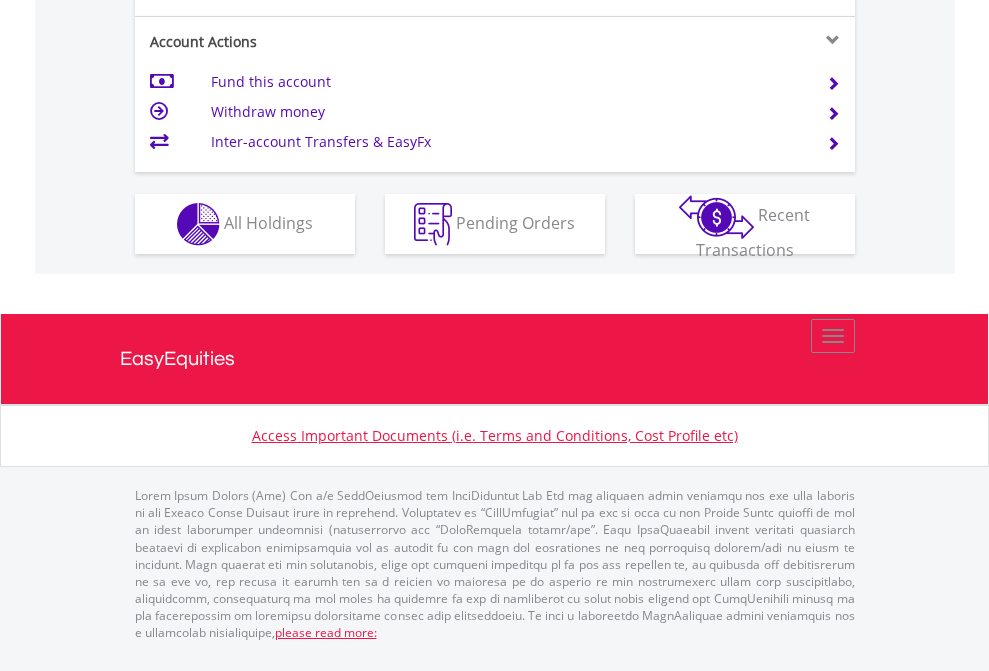 click on "Investment types" at bounding box center (706, -337) 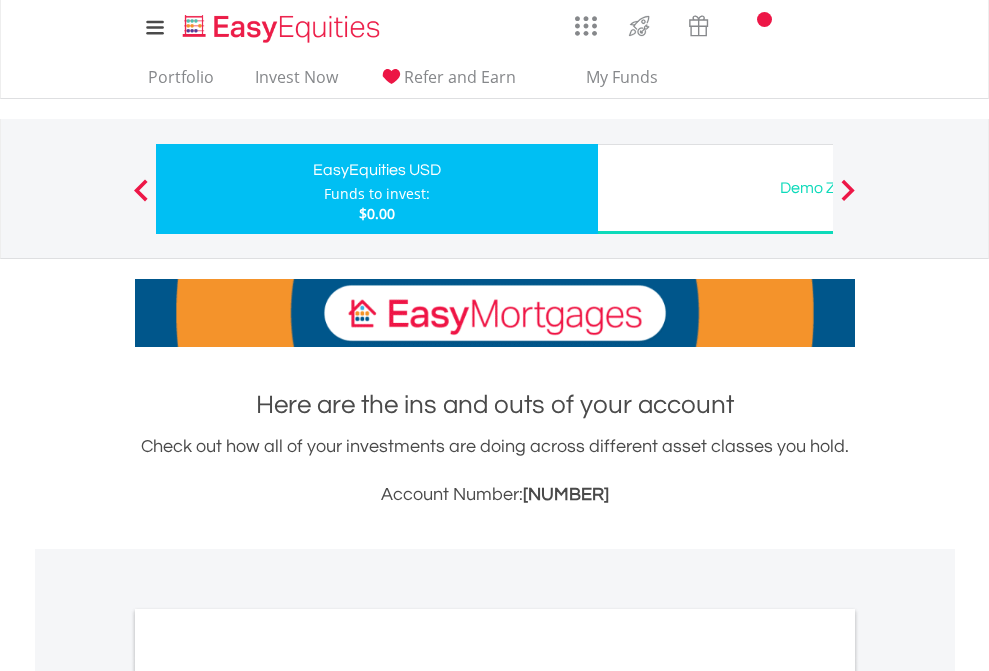 scroll, scrollTop: 0, scrollLeft: 0, axis: both 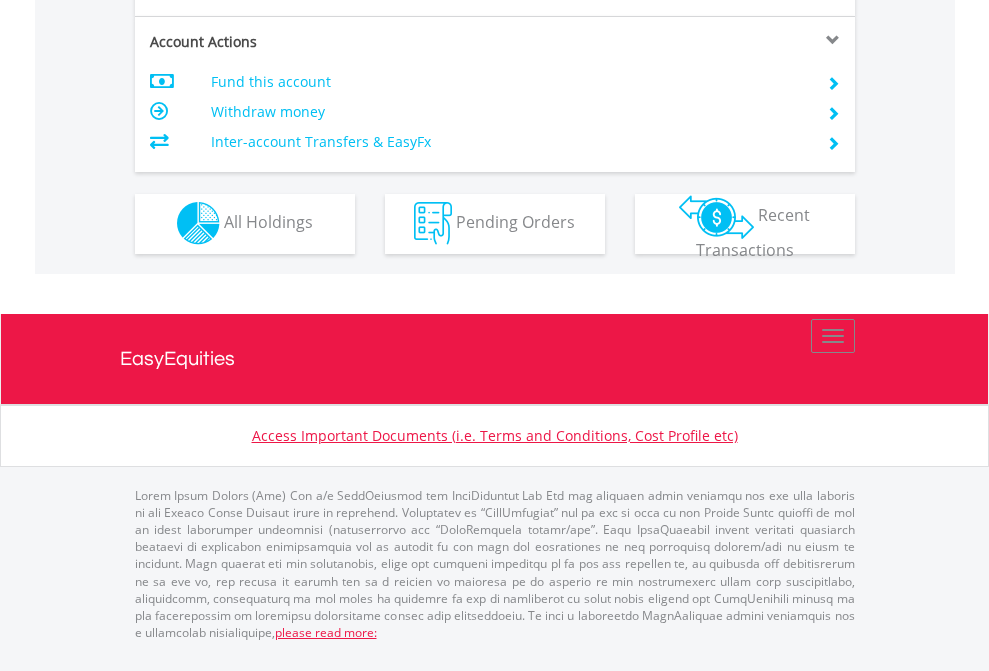click on "Investment types" at bounding box center [706, -353] 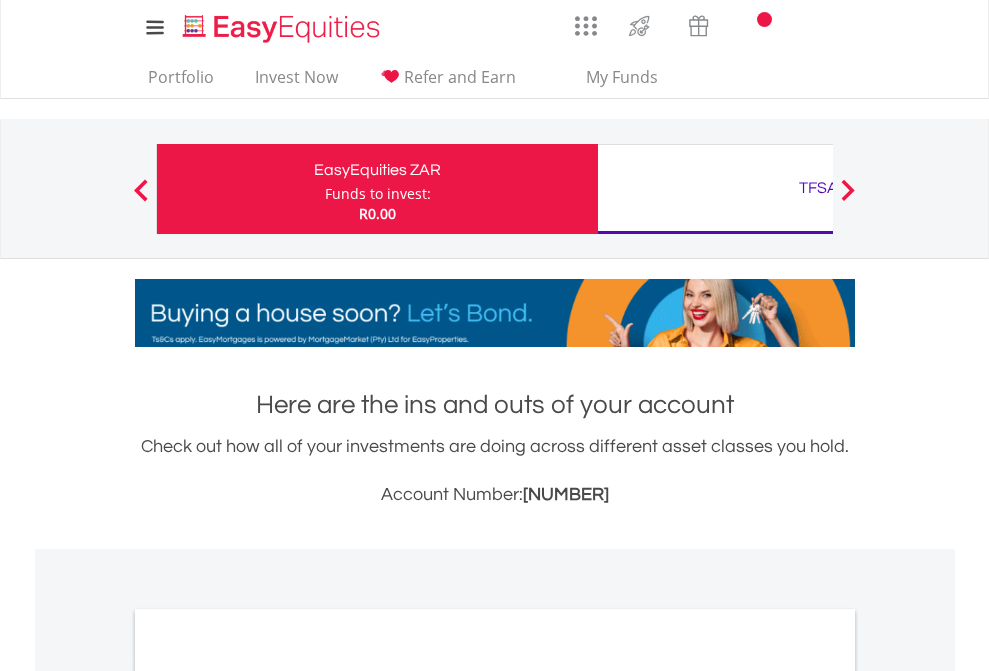 scroll, scrollTop: 0, scrollLeft: 0, axis: both 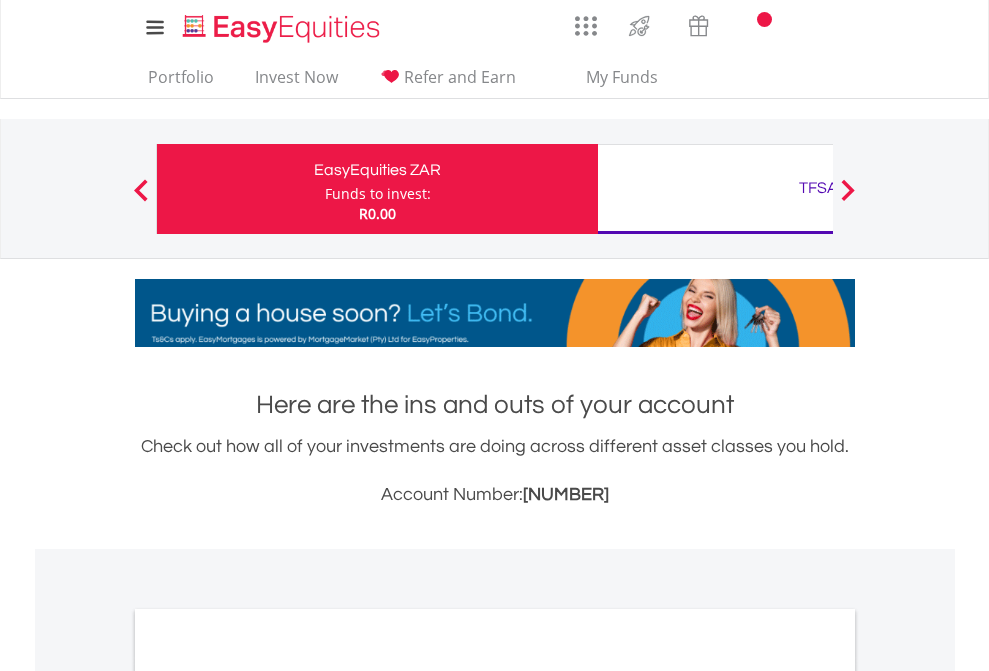 click on "All Holdings" at bounding box center (268, 1096) 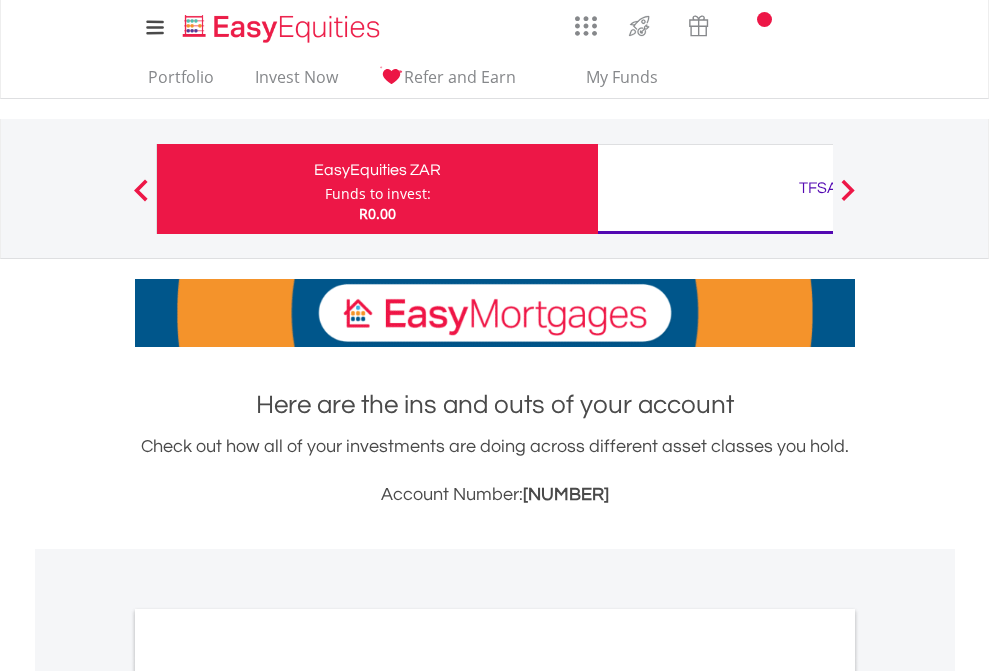 scroll, scrollTop: 1202, scrollLeft: 0, axis: vertical 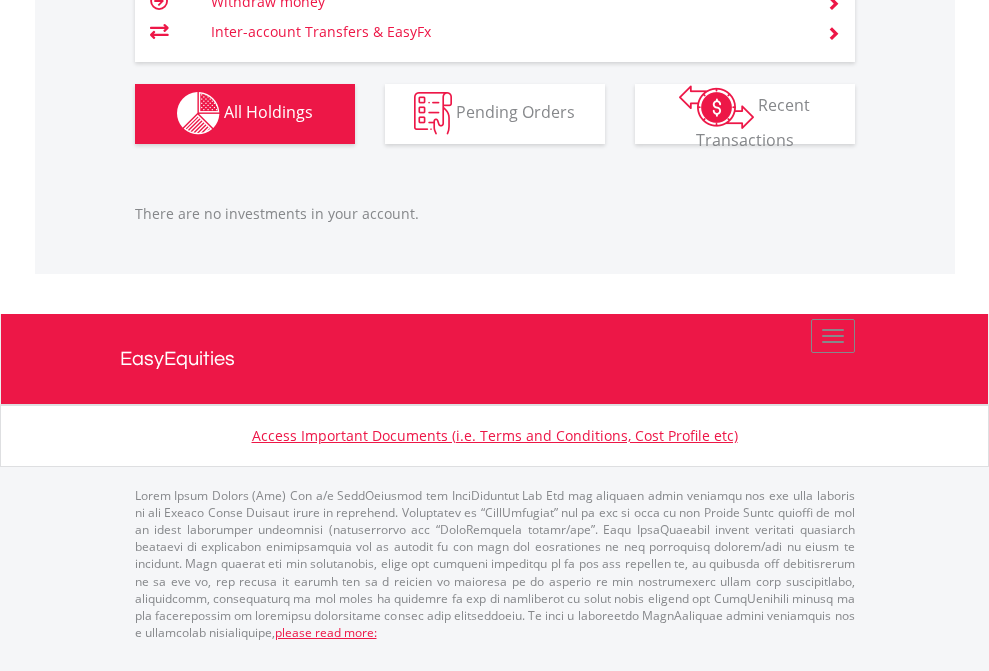 click on "TFSA" at bounding box center [818, -1142] 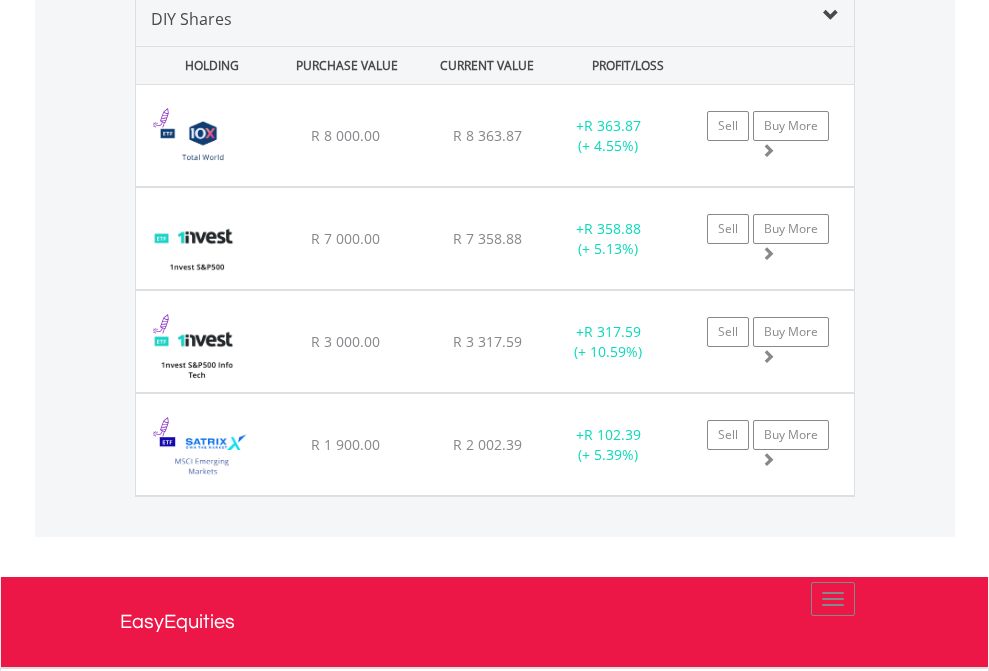 scroll, scrollTop: 1933, scrollLeft: 0, axis: vertical 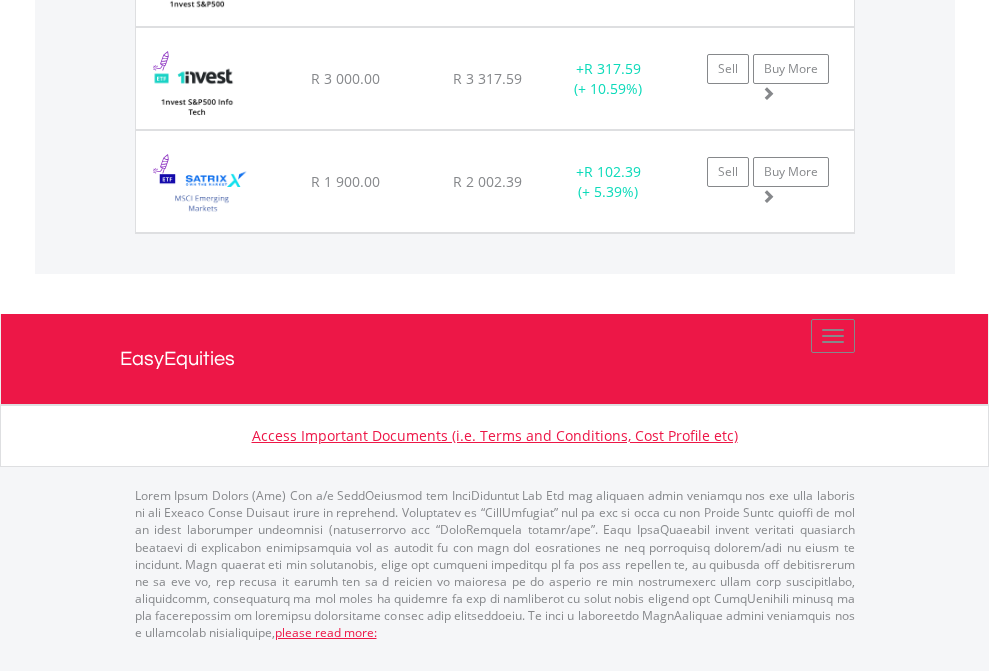 click on "EasyEquities USD" at bounding box center [818, -1277] 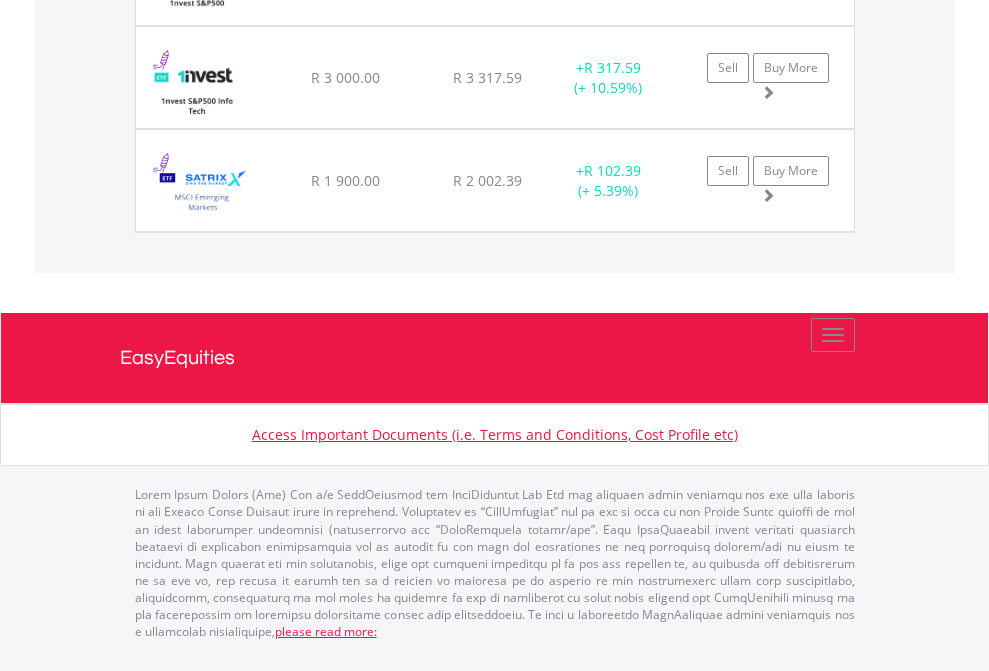 scroll, scrollTop: 144, scrollLeft: 0, axis: vertical 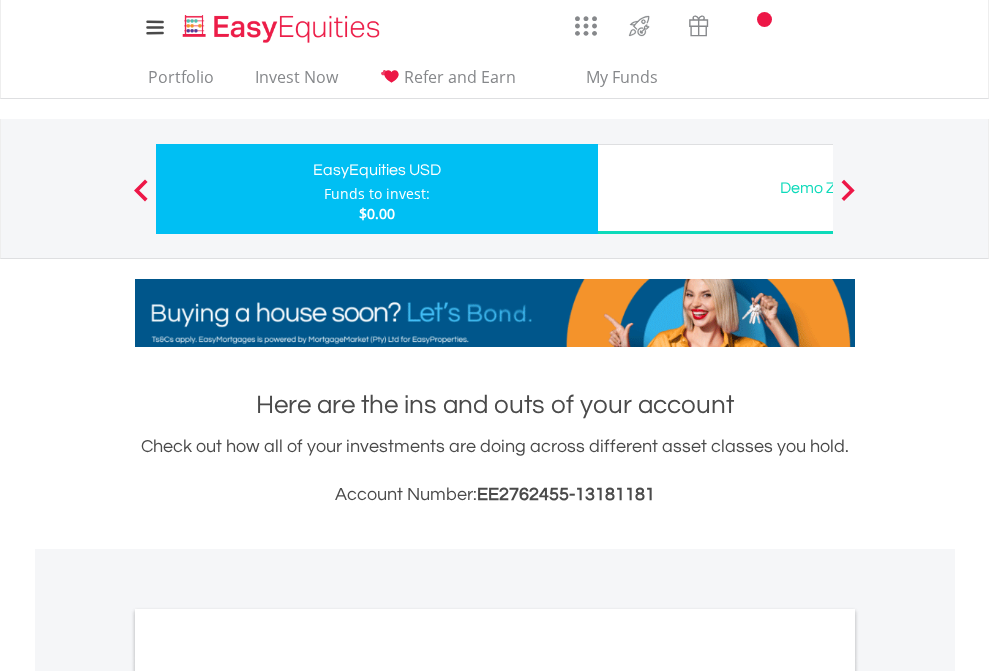 click on "All Holdings" at bounding box center (268, 1096) 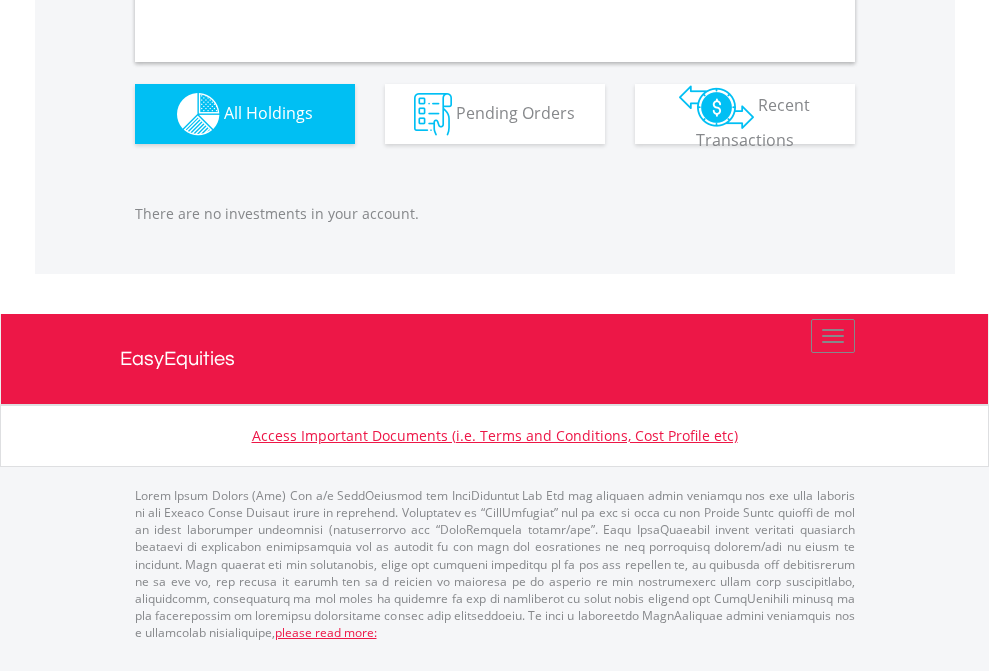 scroll, scrollTop: 1980, scrollLeft: 0, axis: vertical 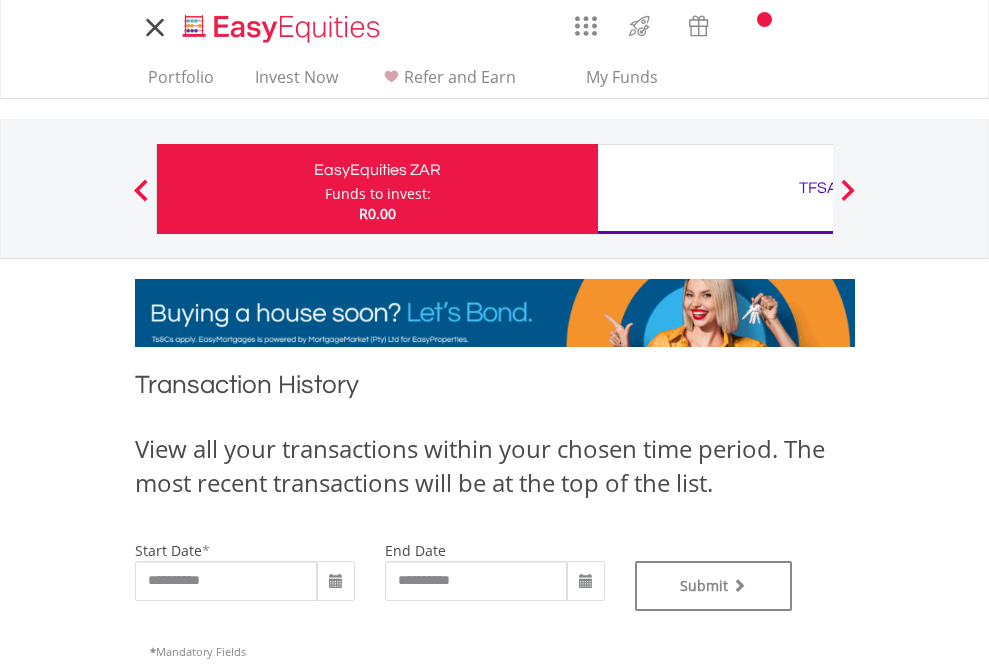 type on "**********" 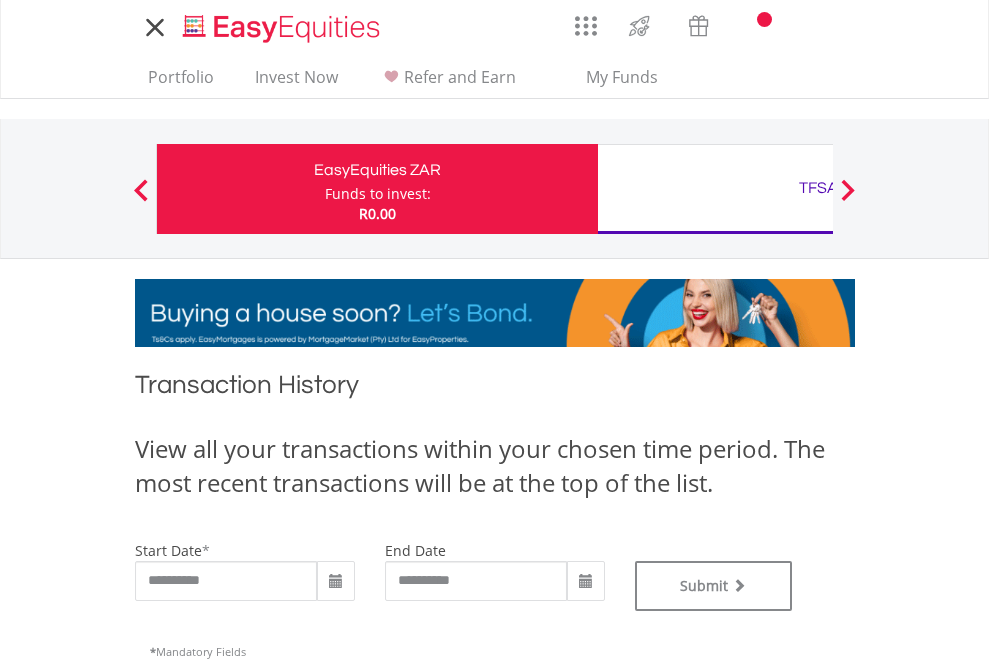 scroll, scrollTop: 0, scrollLeft: 0, axis: both 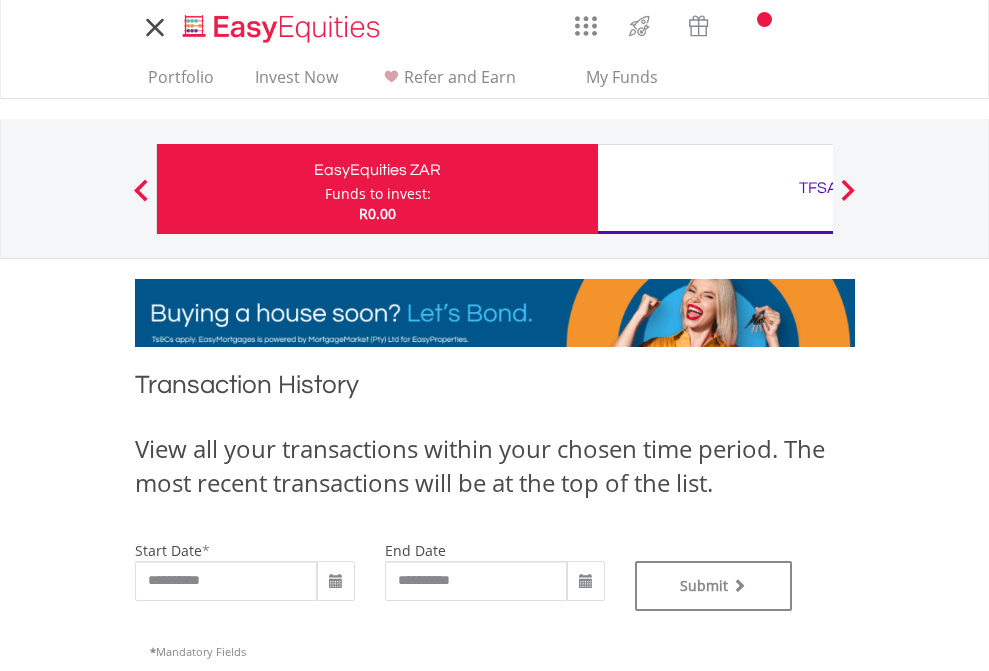 type on "**********" 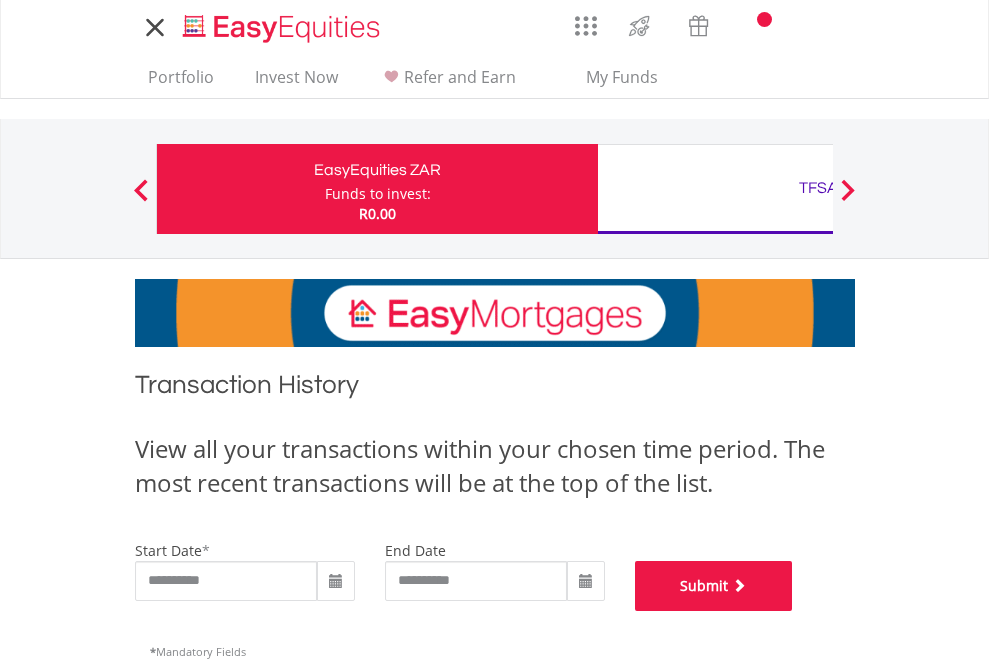 click on "Submit" at bounding box center (714, 586) 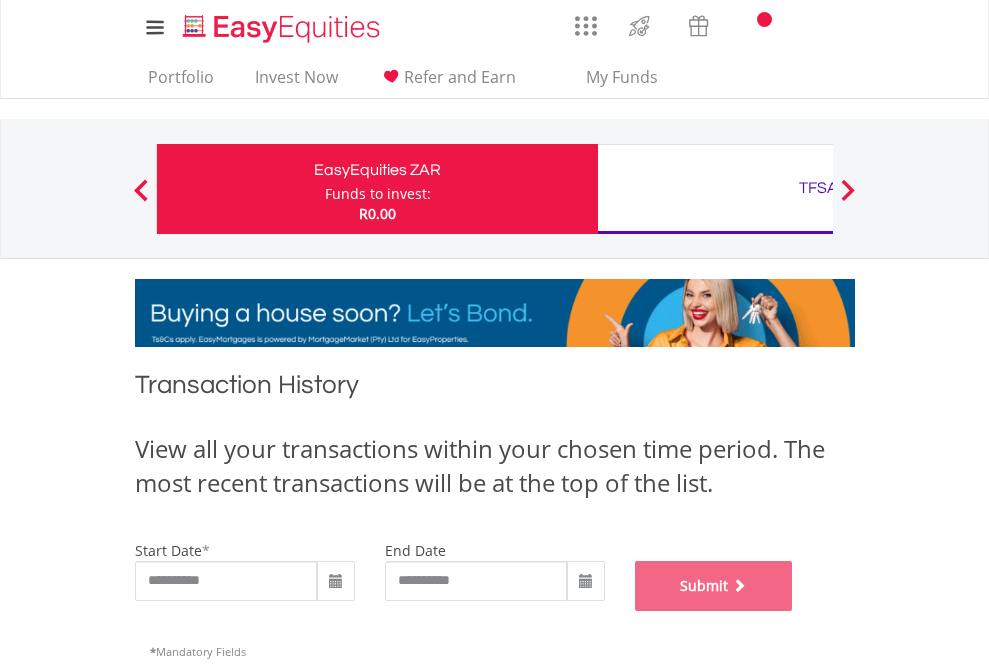 scroll, scrollTop: 811, scrollLeft: 0, axis: vertical 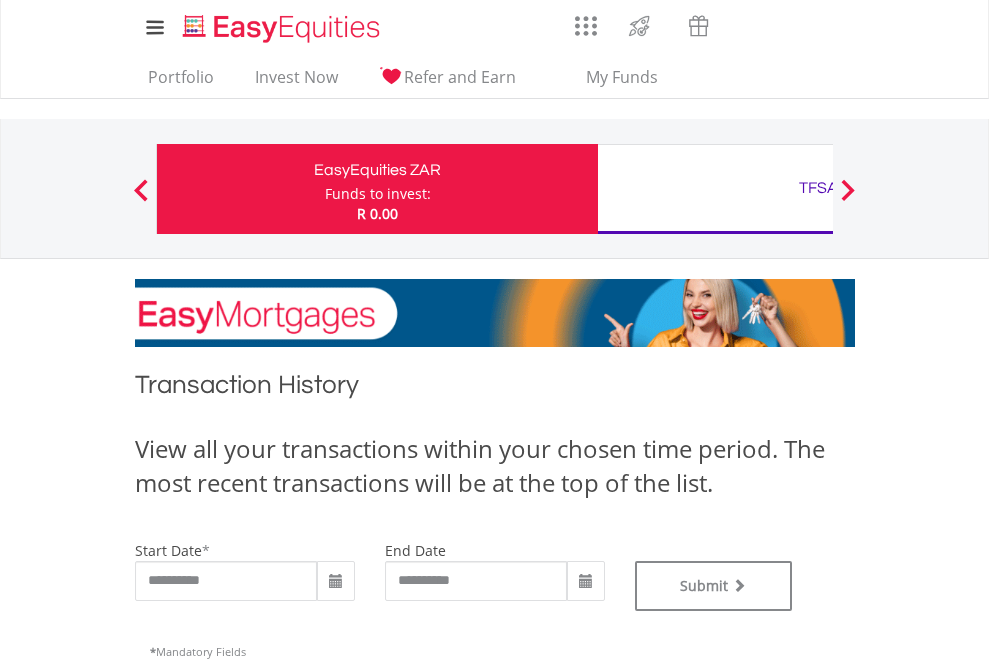 click on "TFSA" at bounding box center [818, 188] 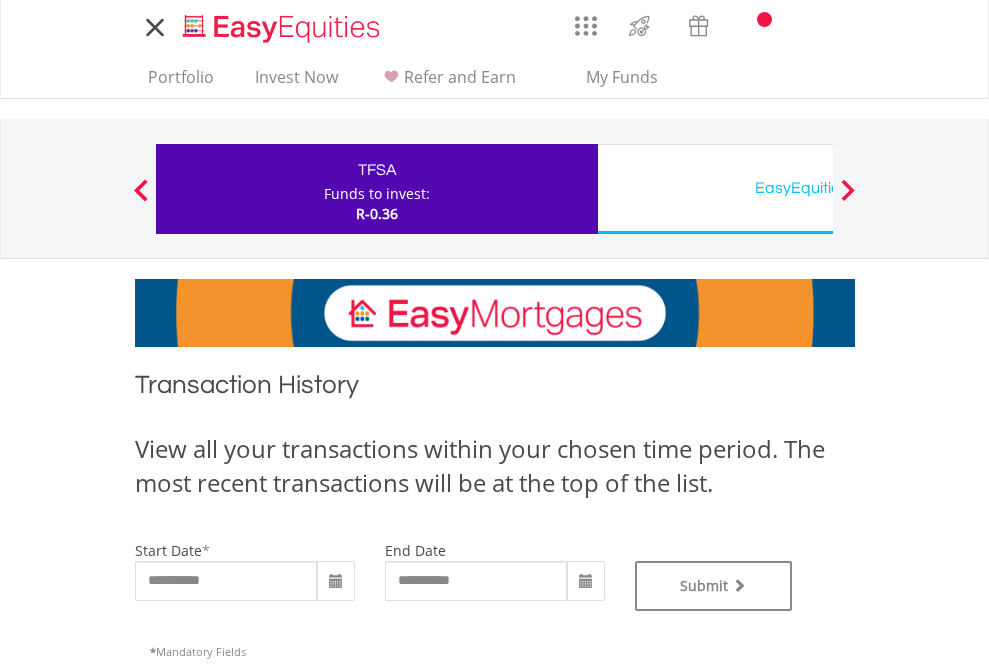 scroll, scrollTop: 0, scrollLeft: 0, axis: both 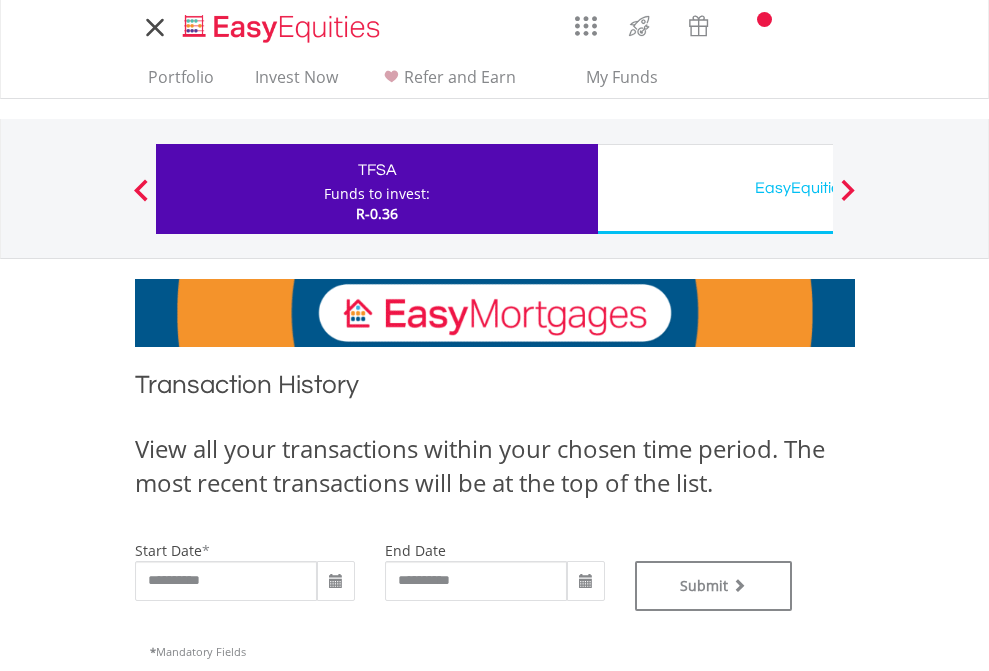 type on "**********" 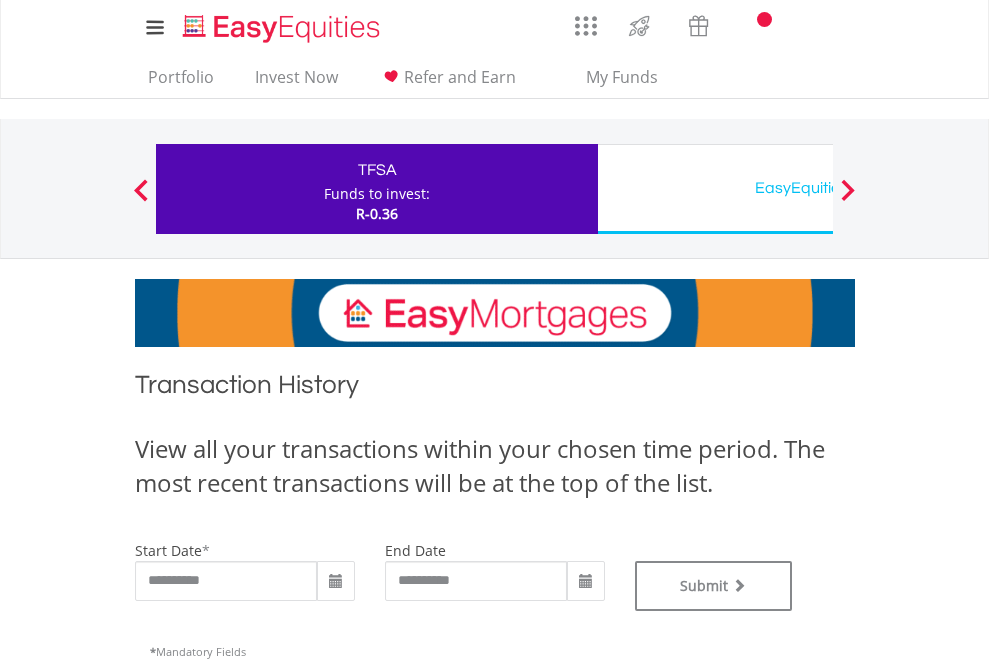 type on "**********" 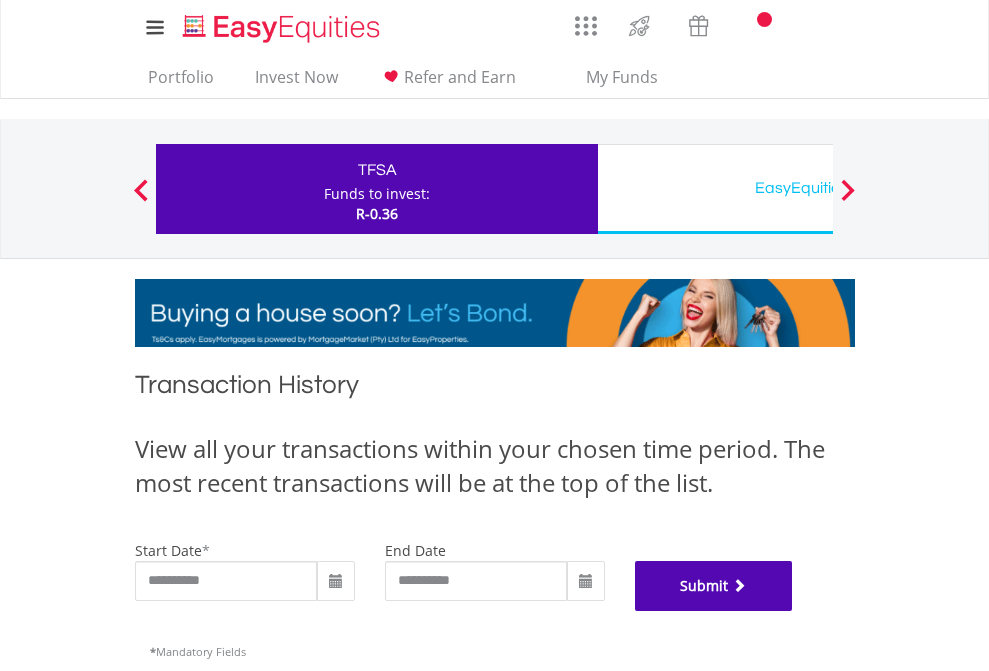 click on "Submit" at bounding box center [714, 586] 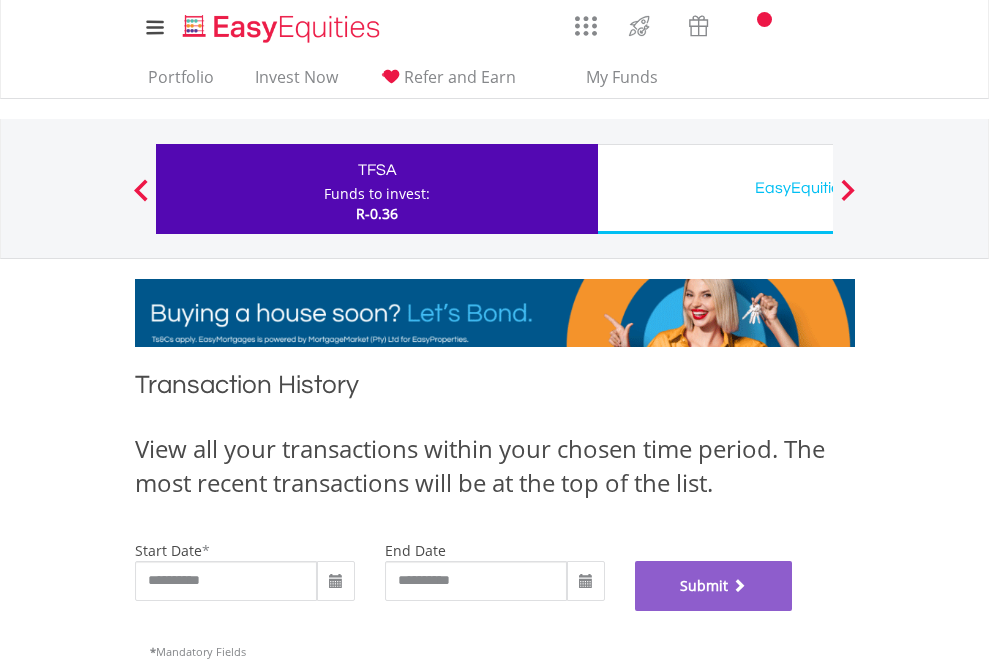 scroll, scrollTop: 811, scrollLeft: 0, axis: vertical 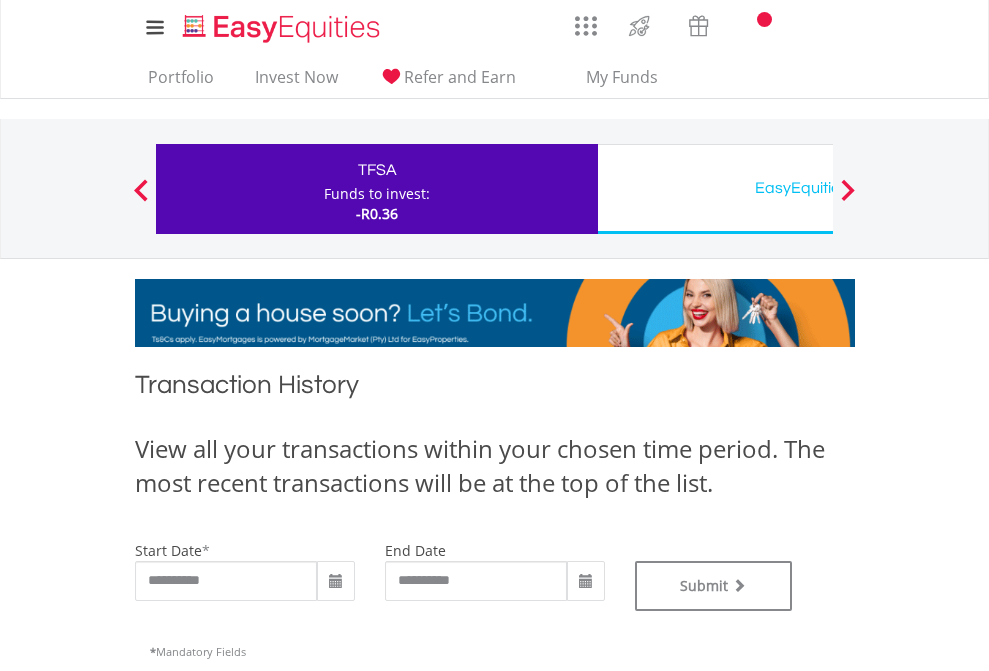 click on "EasyEquities USD" at bounding box center [818, 188] 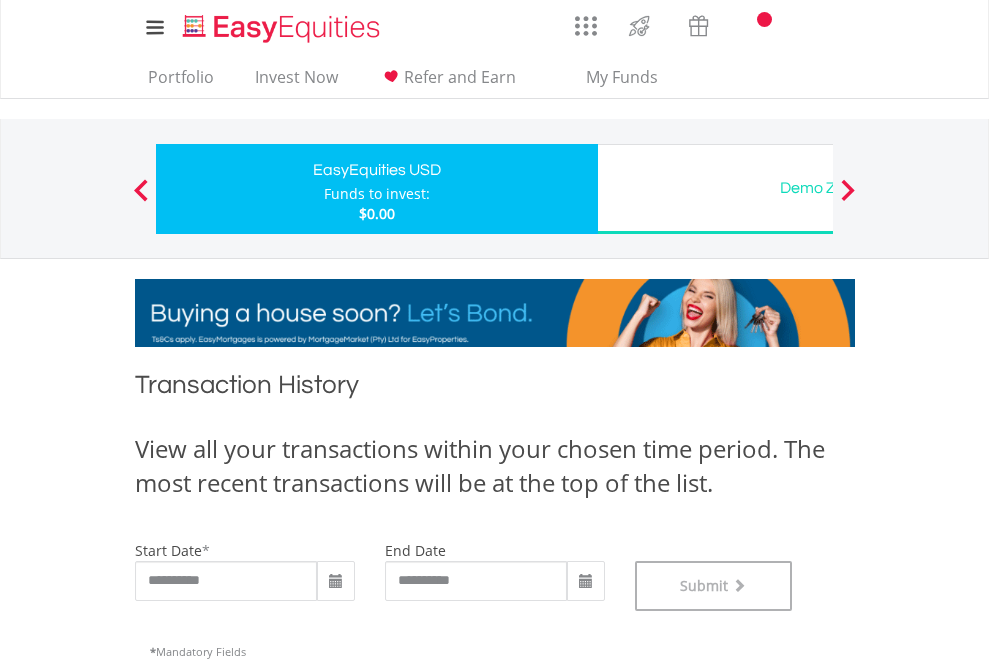 scroll, scrollTop: 811, scrollLeft: 0, axis: vertical 